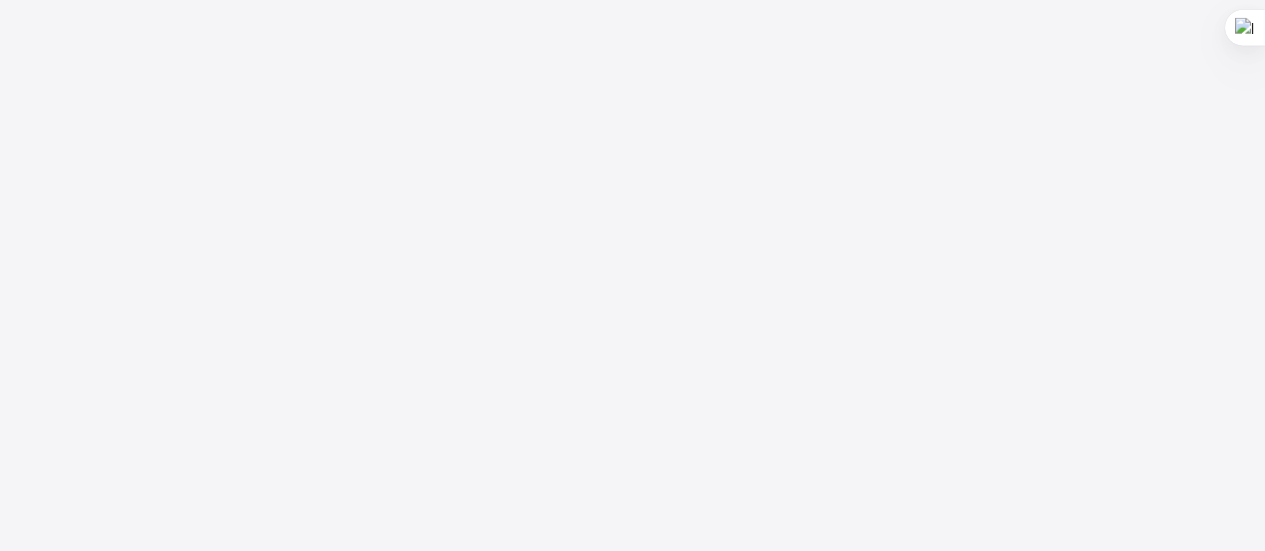 scroll, scrollTop: 0, scrollLeft: 0, axis: both 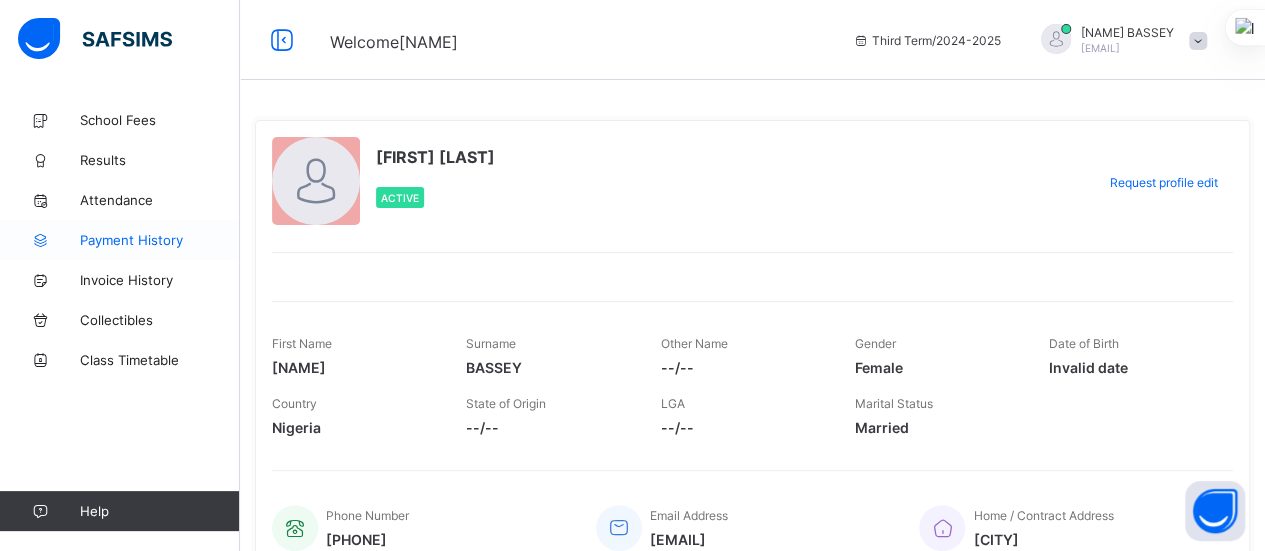 click on "Payment History" at bounding box center [160, 240] 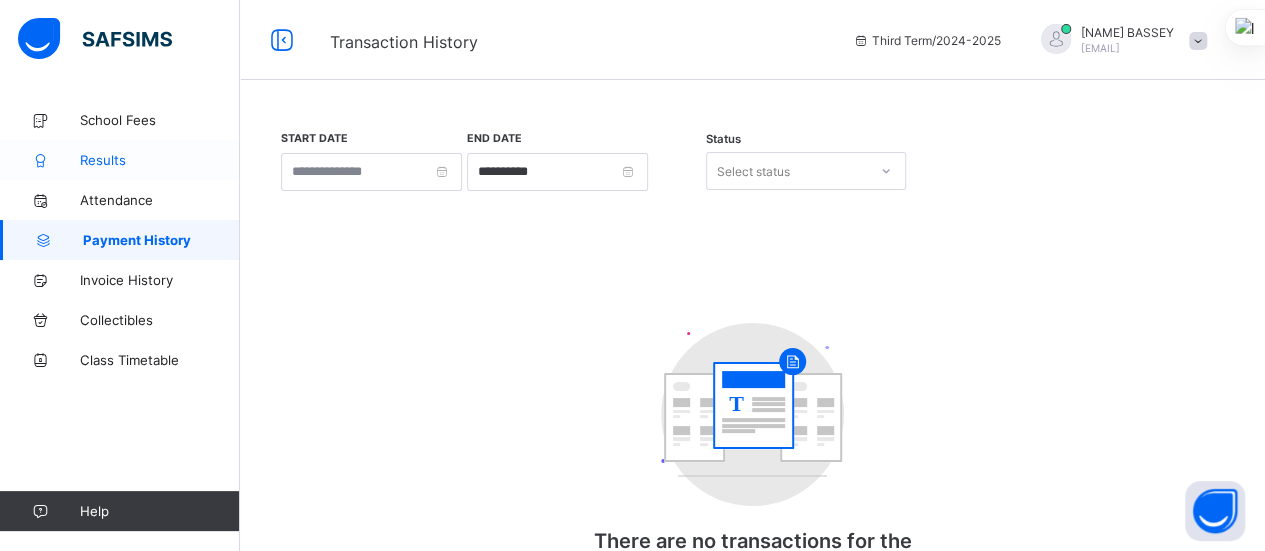 click on "Results" at bounding box center (160, 160) 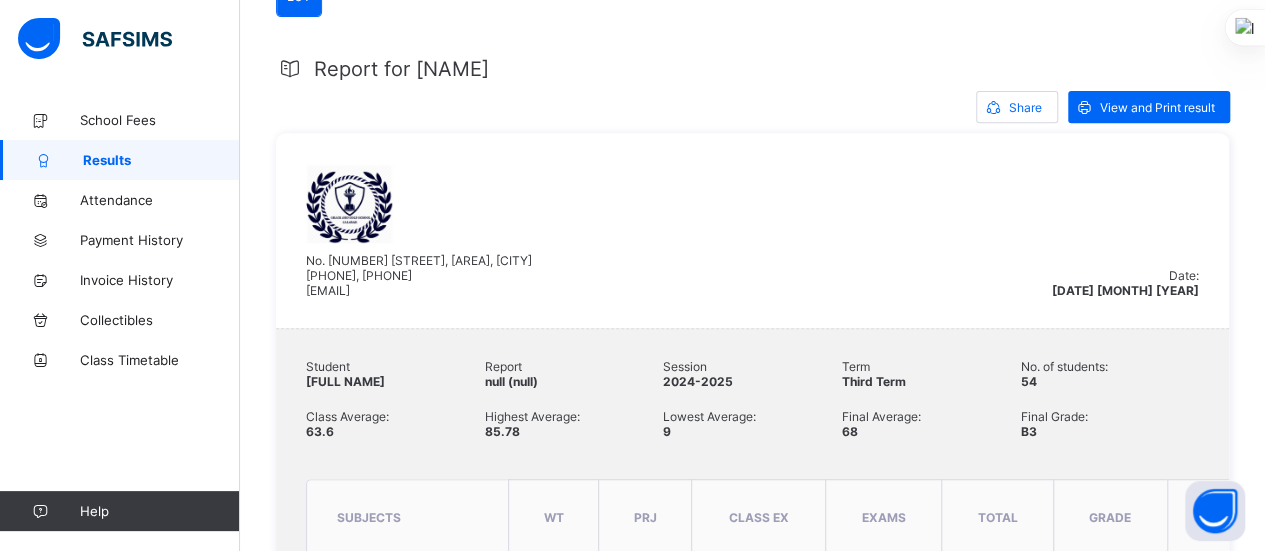 scroll, scrollTop: 386, scrollLeft: 0, axis: vertical 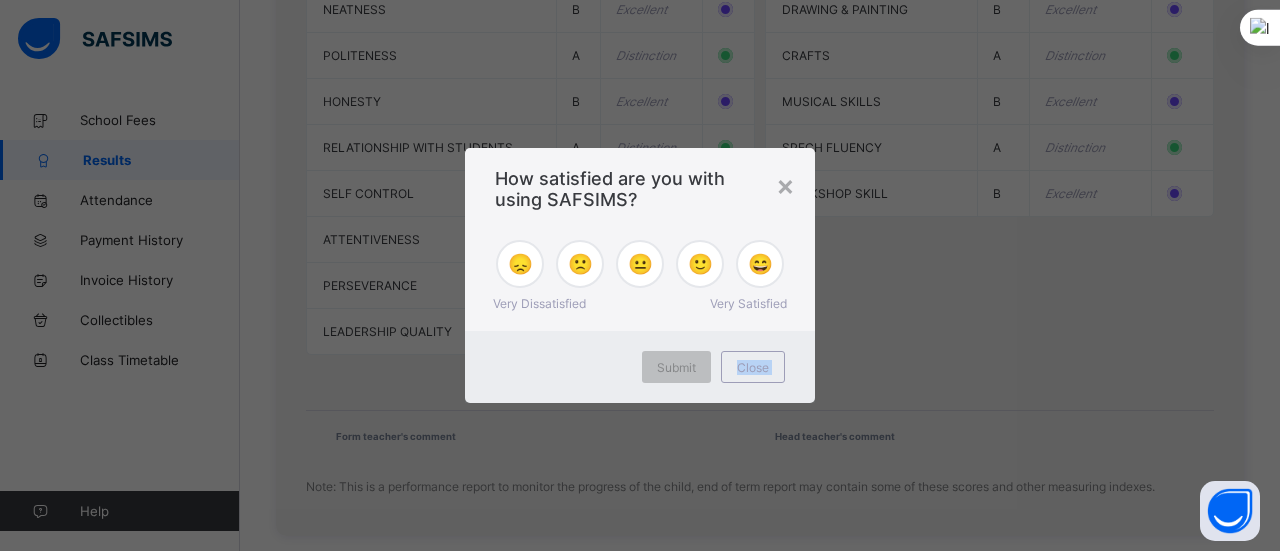click on "× How satisfied are you with using SAFSIMS? 😞 🙁 😐 🙂 😄 Very Dissatisfied Very Satisfied Submit Close" at bounding box center (640, 275) 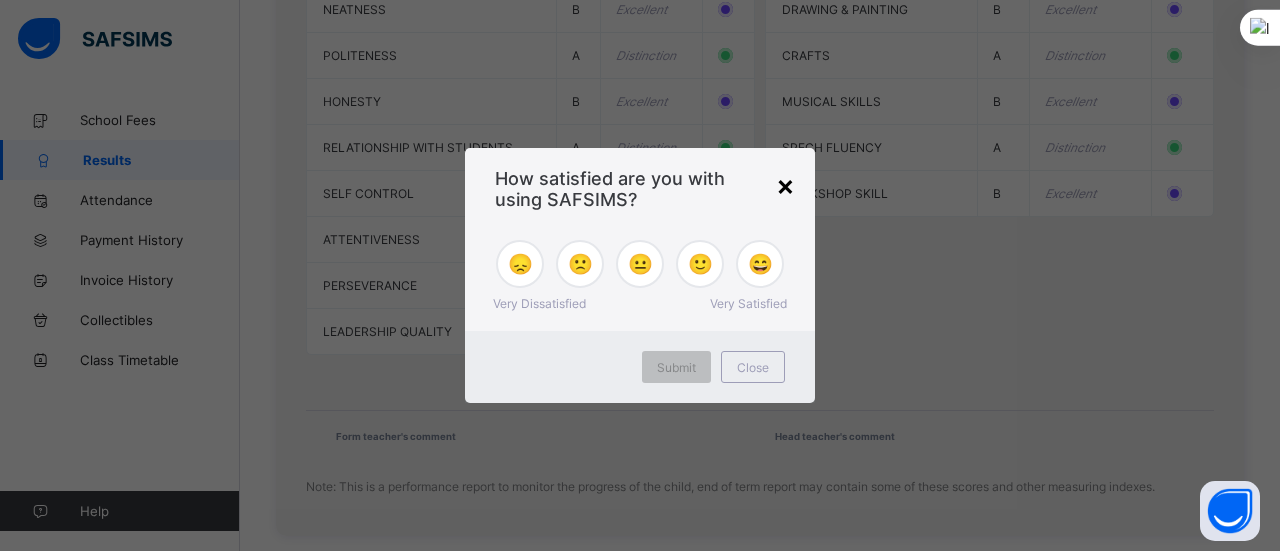 click on "×" at bounding box center [785, 185] 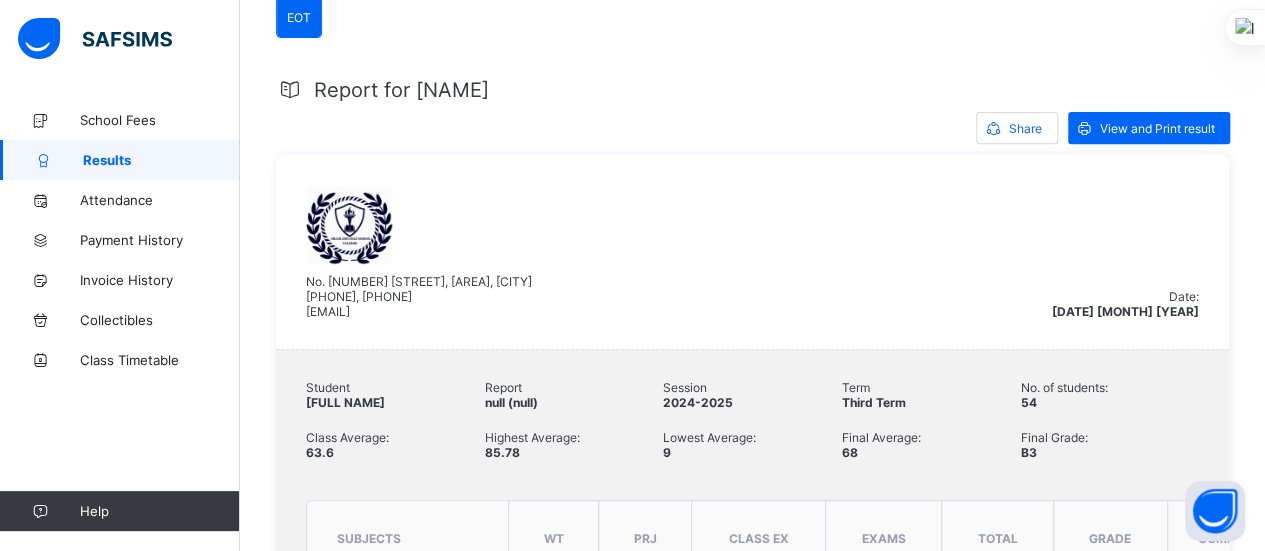 scroll, scrollTop: 334, scrollLeft: 0, axis: vertical 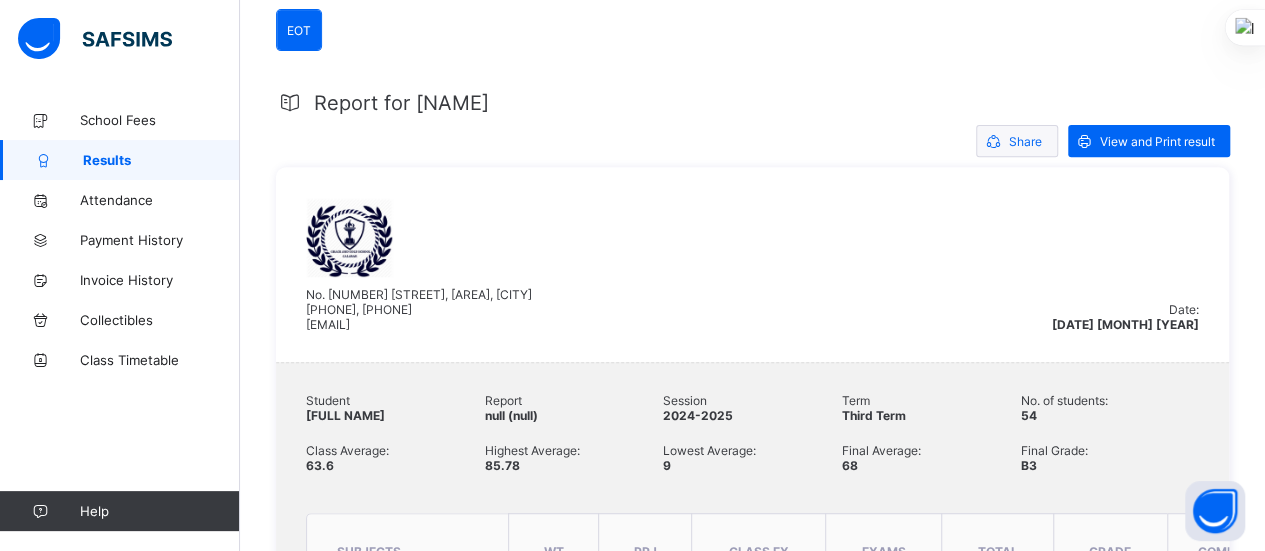 click on "Share" at bounding box center (1025, 141) 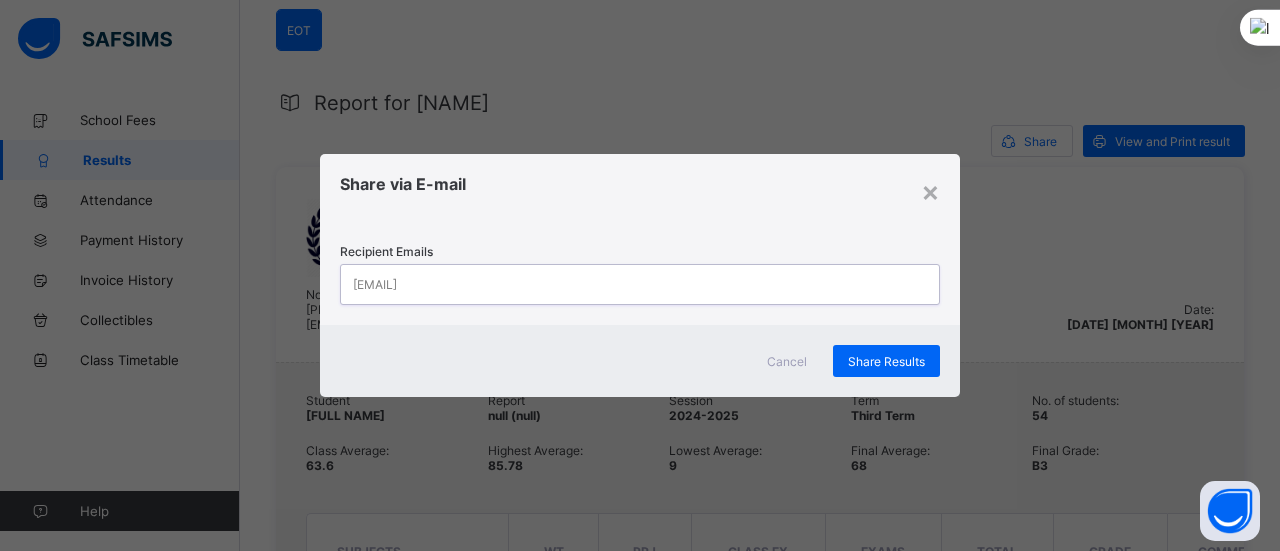 click on "[EMAIL]" at bounding box center [621, 284] 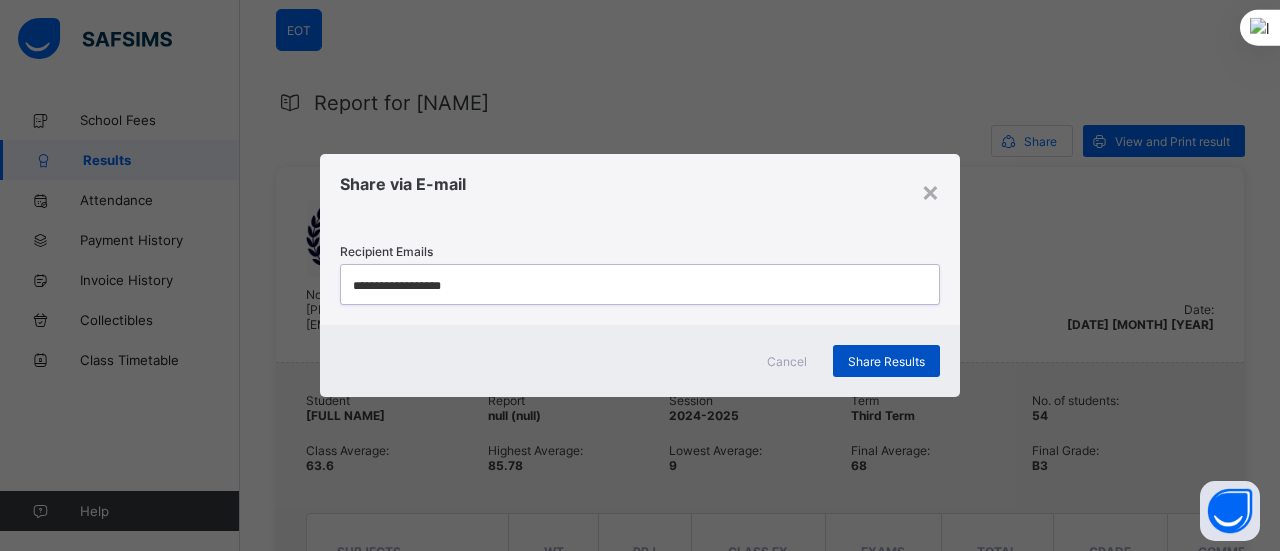 type on "**********" 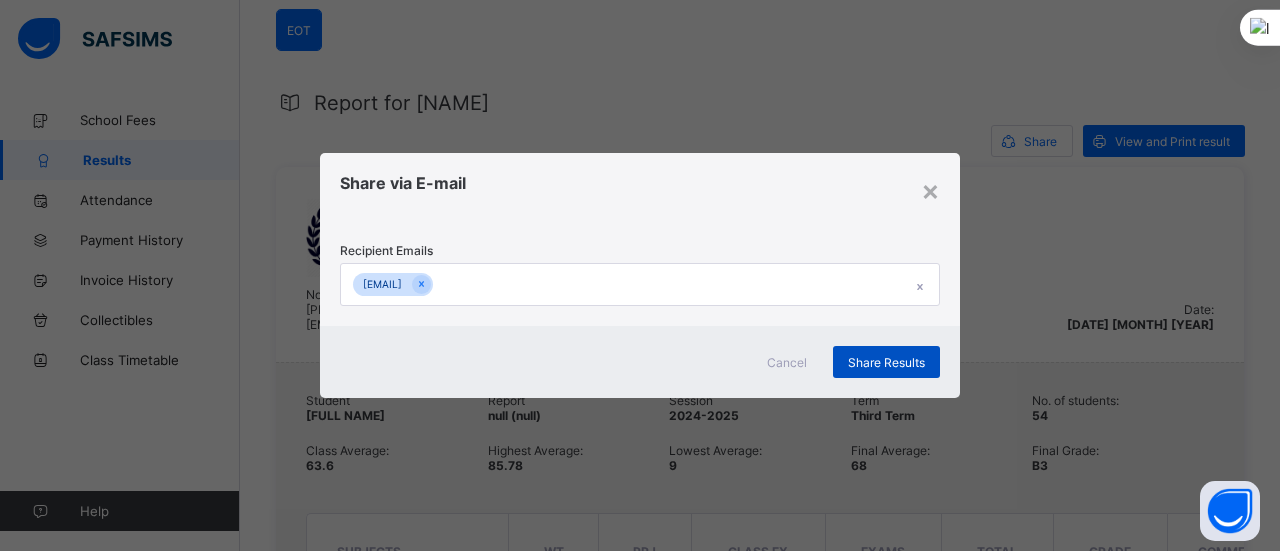 click on "Share Results" at bounding box center (886, 362) 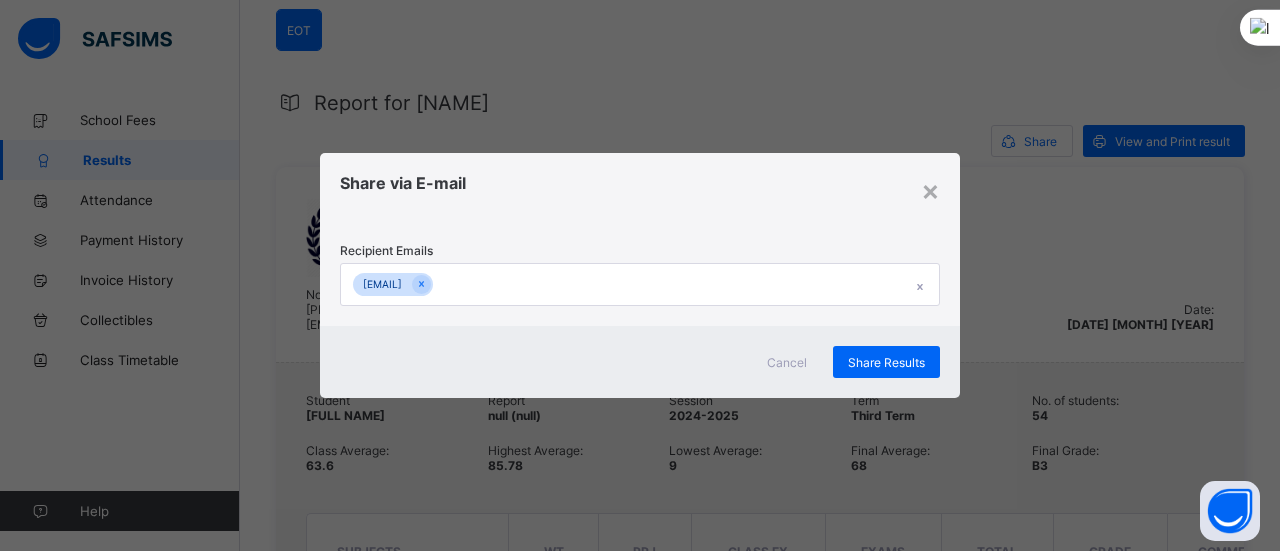 click on "× Share via E-mail Recipient Emails [EMAIL] Cancel   Share Results" at bounding box center [640, 275] 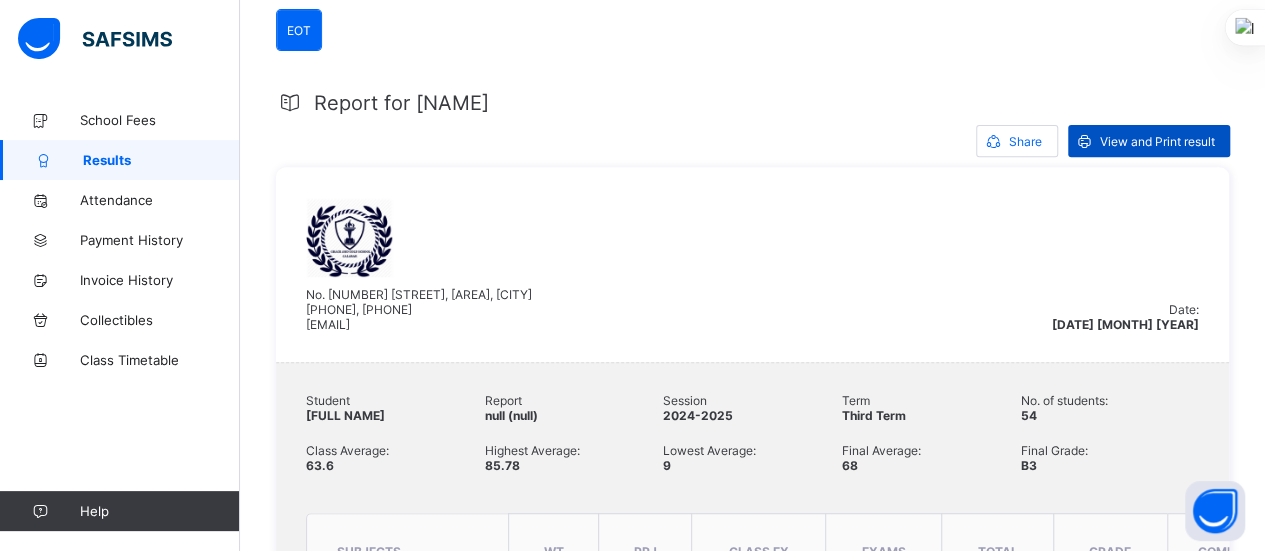 click on "View and Print result" at bounding box center [1157, 141] 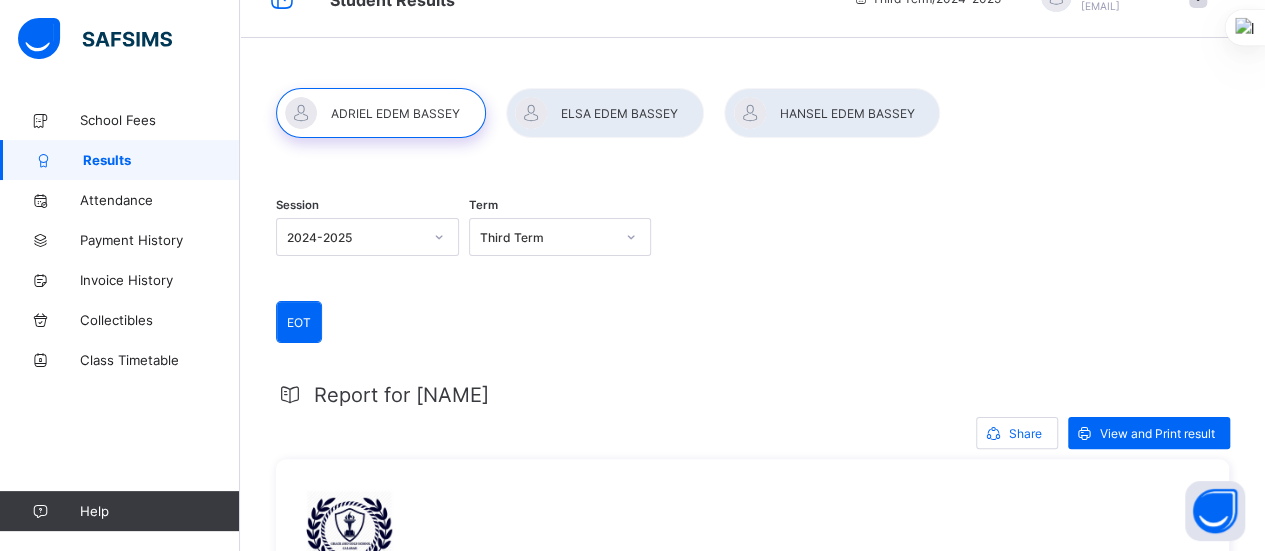 scroll, scrollTop: 0, scrollLeft: 0, axis: both 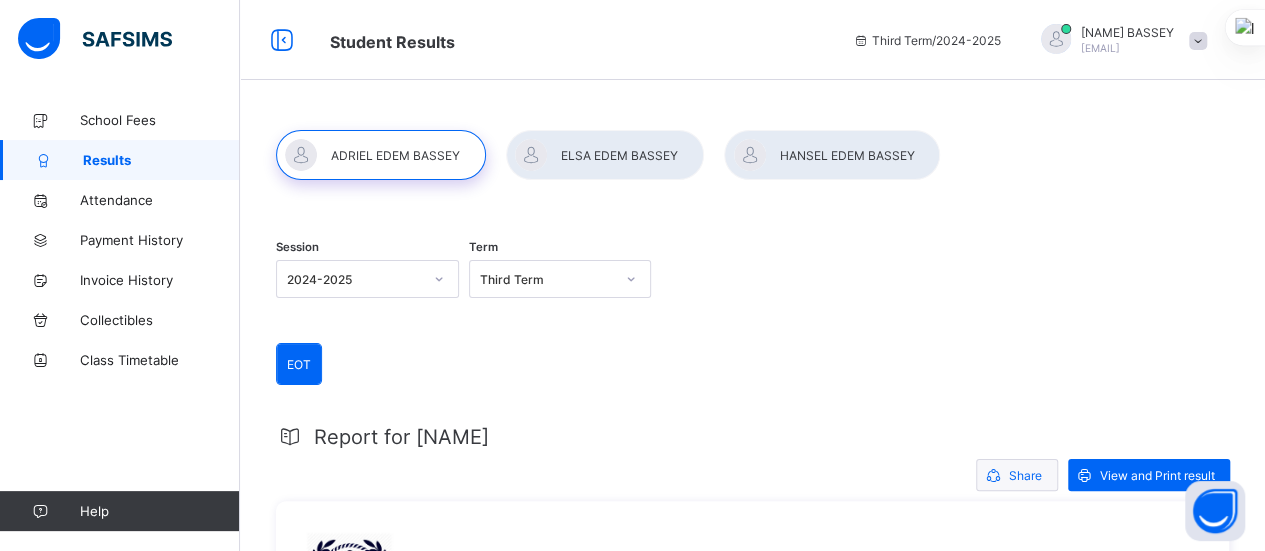 click on "Share" at bounding box center [1025, 475] 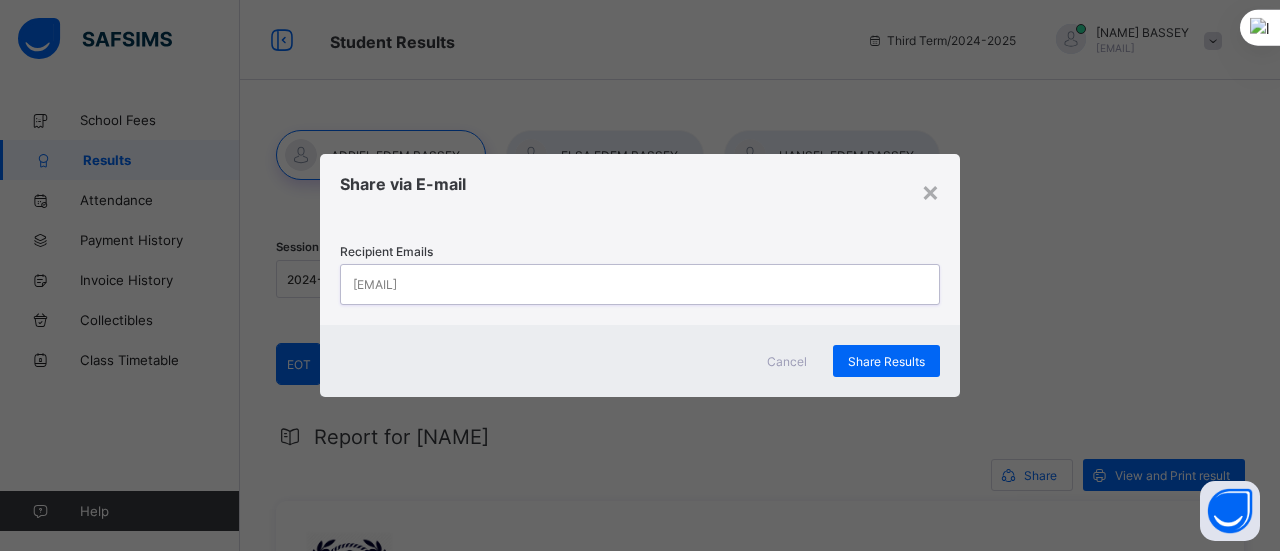 click on "[EMAIL]" at bounding box center [621, 284] 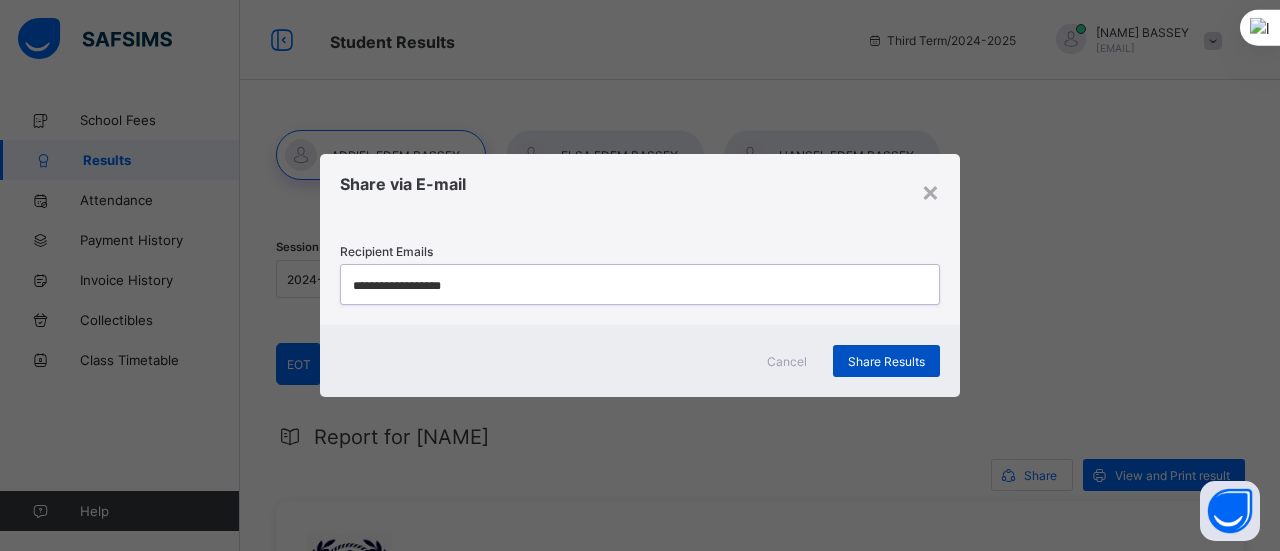 type on "**********" 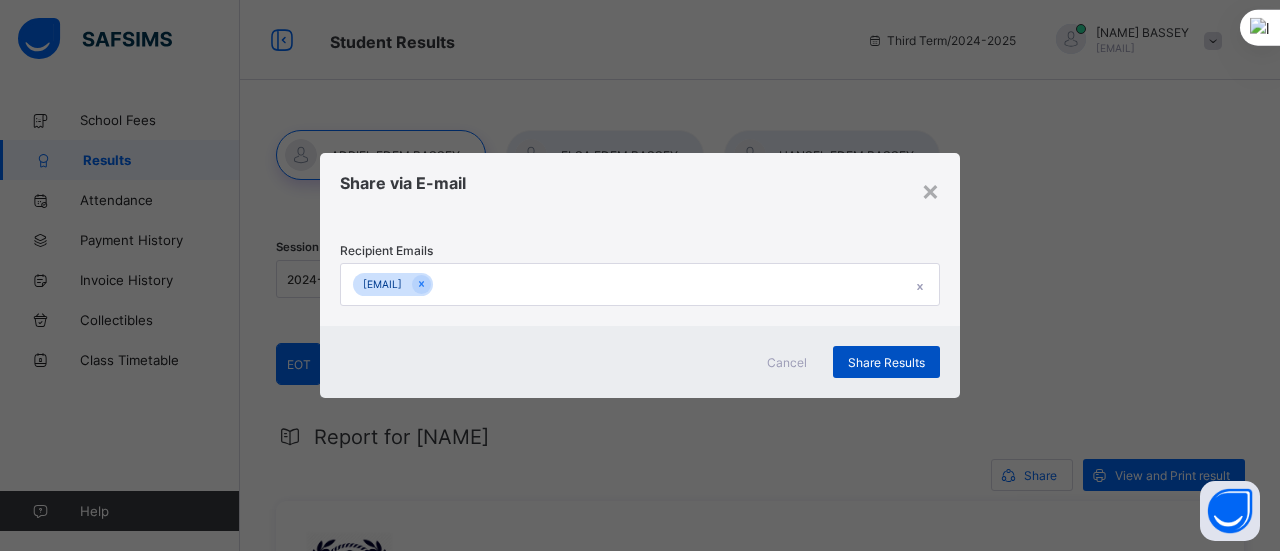 click on "Share Results" at bounding box center (886, 362) 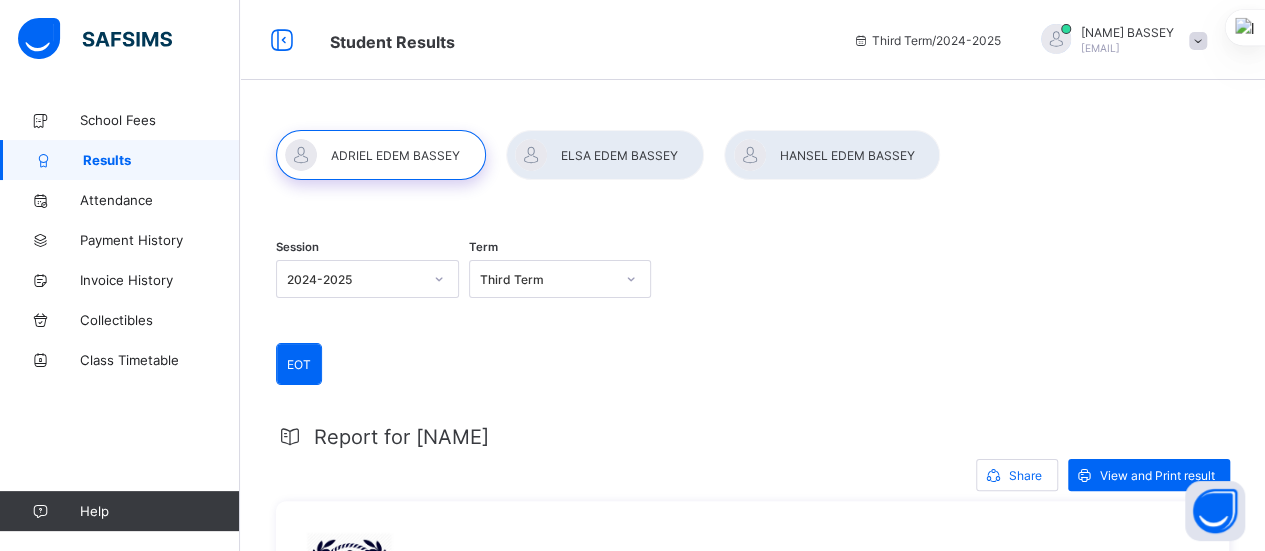 click at bounding box center (605, 155) 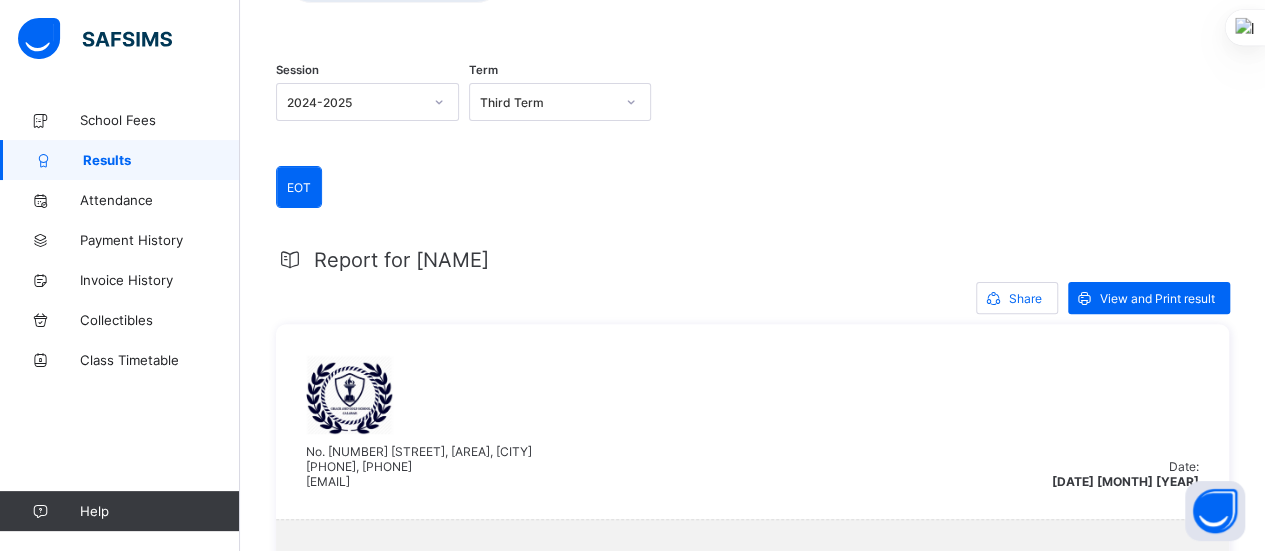 scroll, scrollTop: 38, scrollLeft: 0, axis: vertical 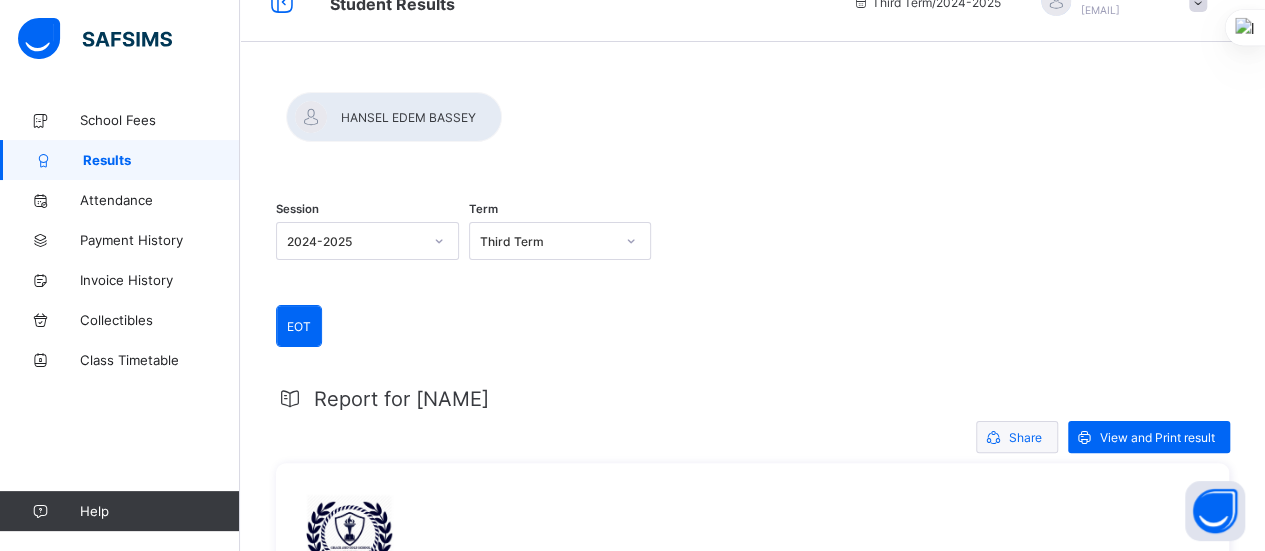 click on "Share" at bounding box center [1025, 437] 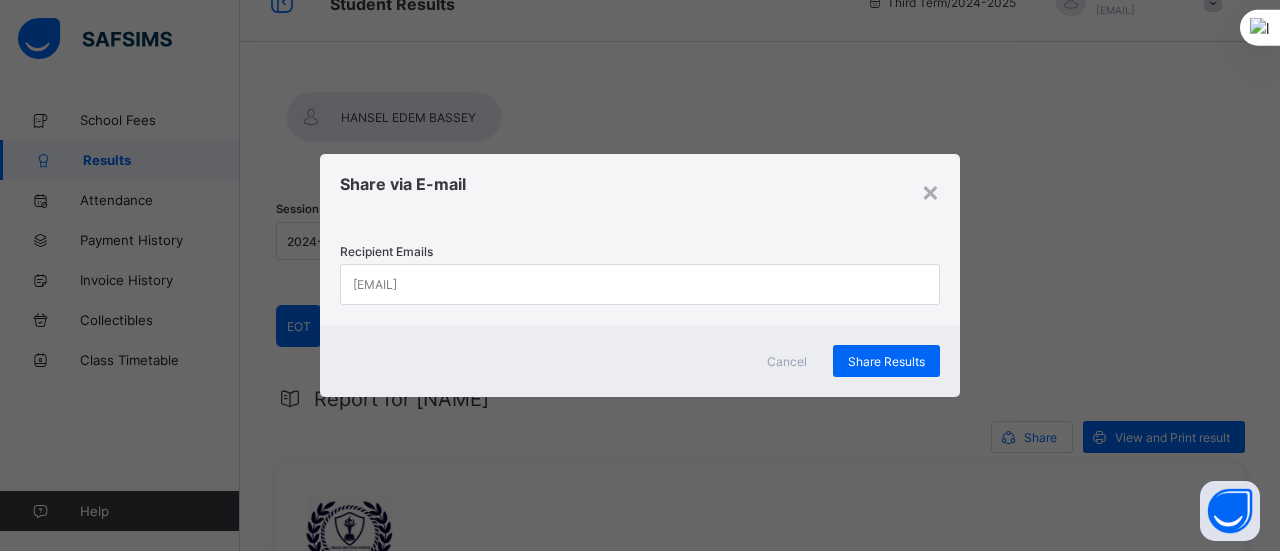 click on "[EMAIL]" at bounding box center [621, 284] 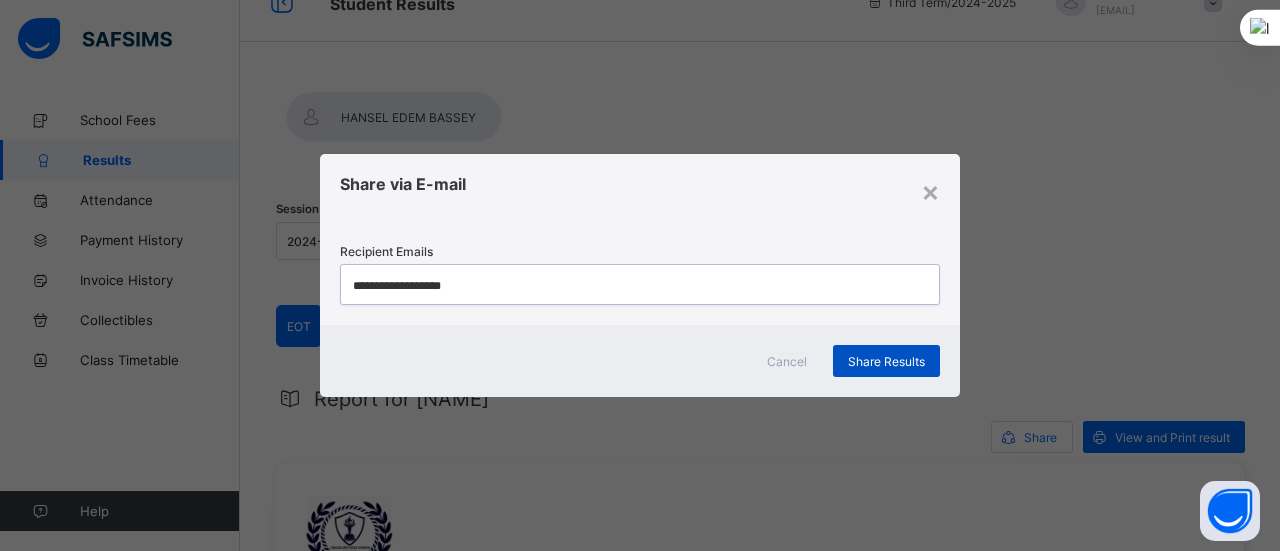type on "**********" 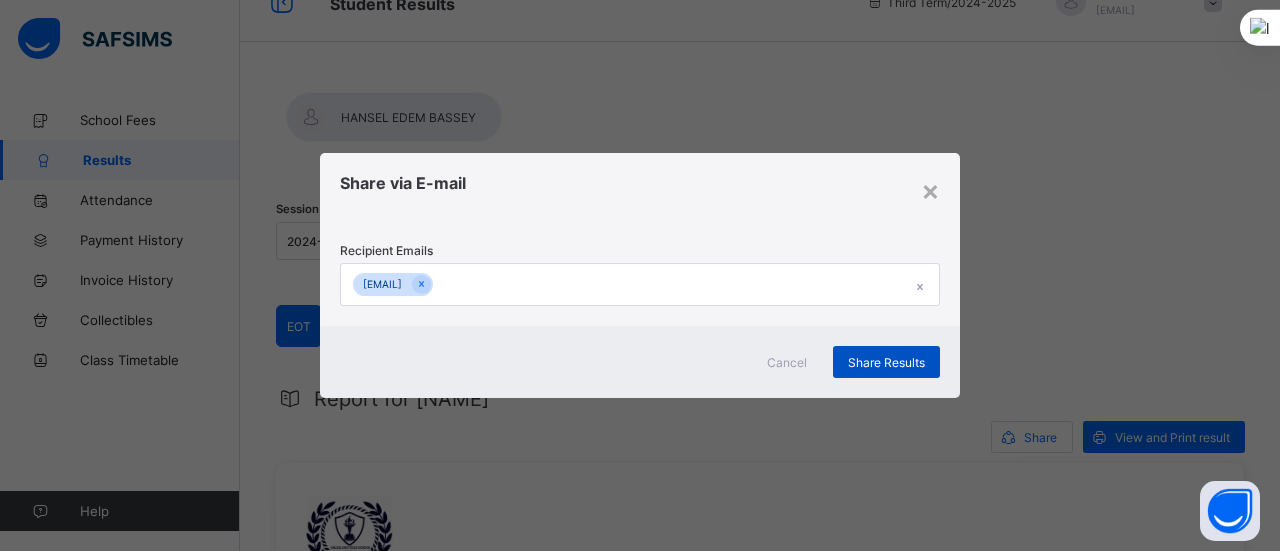 click on "Share Results" at bounding box center [886, 362] 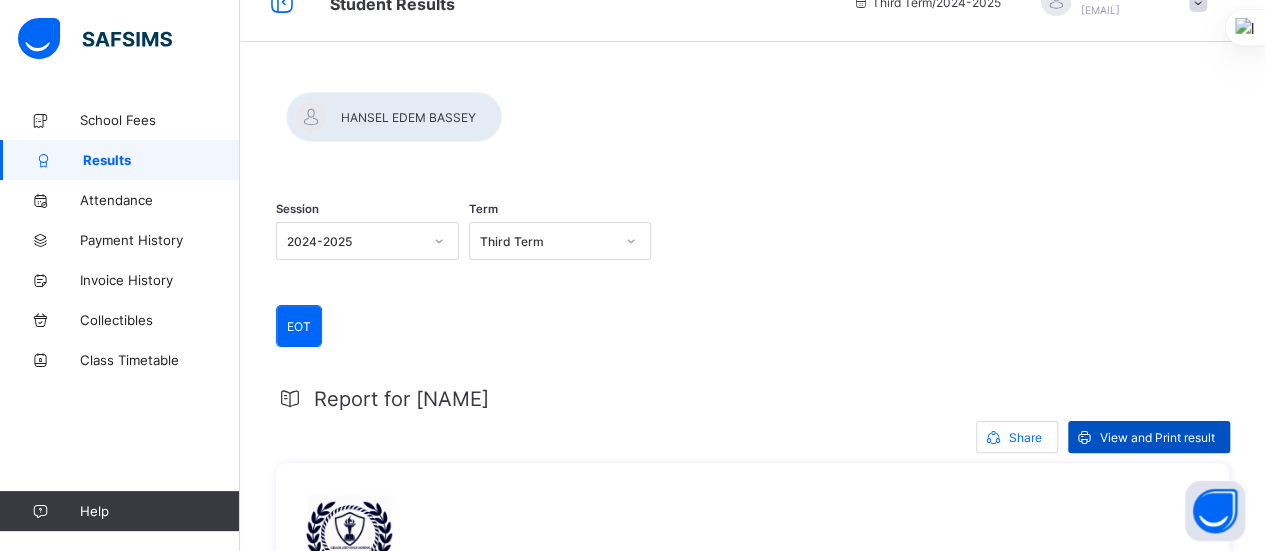 click on "View and Print result" at bounding box center (1157, 437) 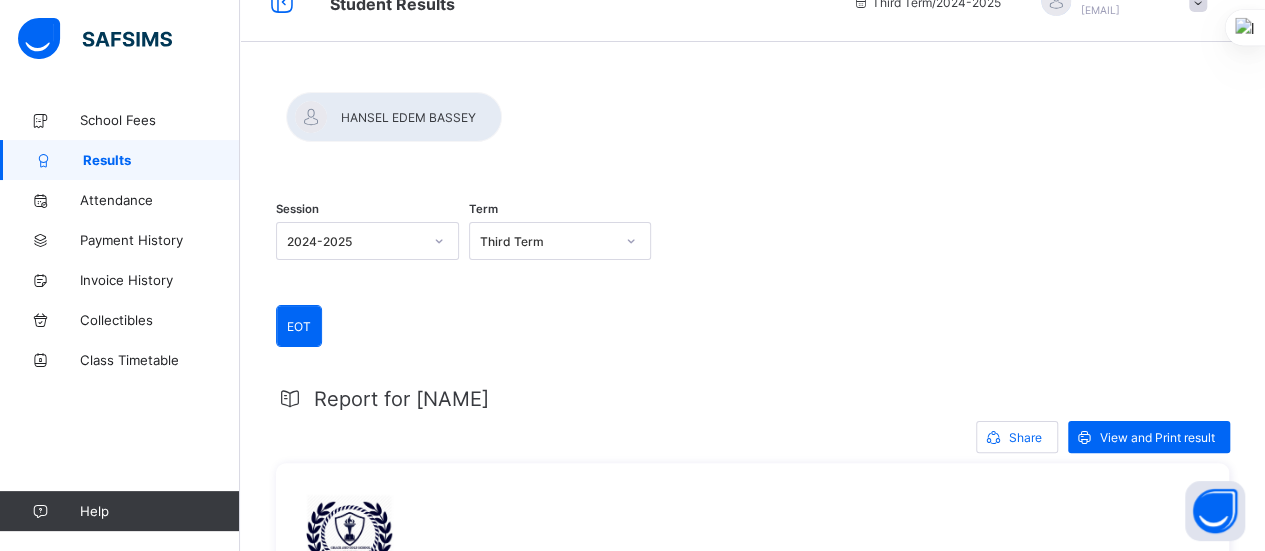 click at bounding box center (394, 117) 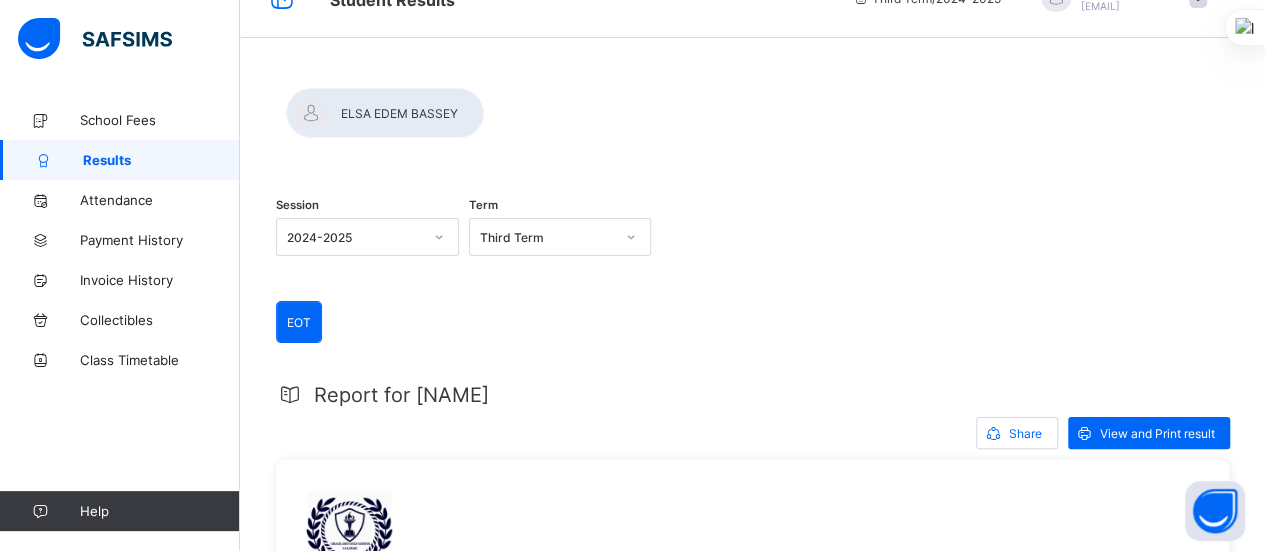 scroll, scrollTop: 38, scrollLeft: 0, axis: vertical 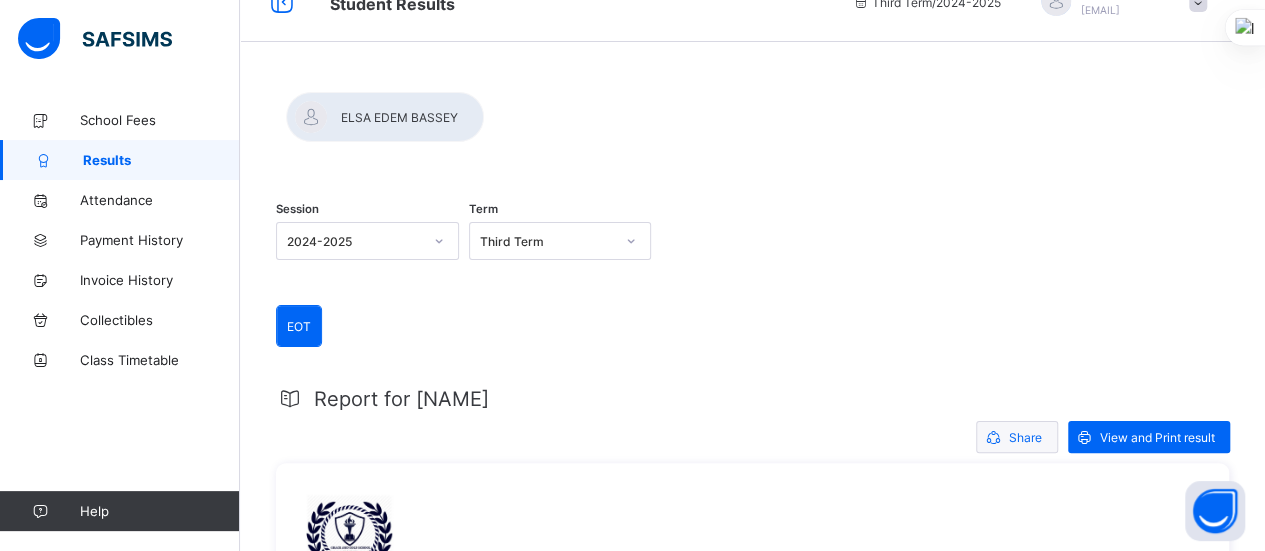 click on "Share" at bounding box center (1025, 437) 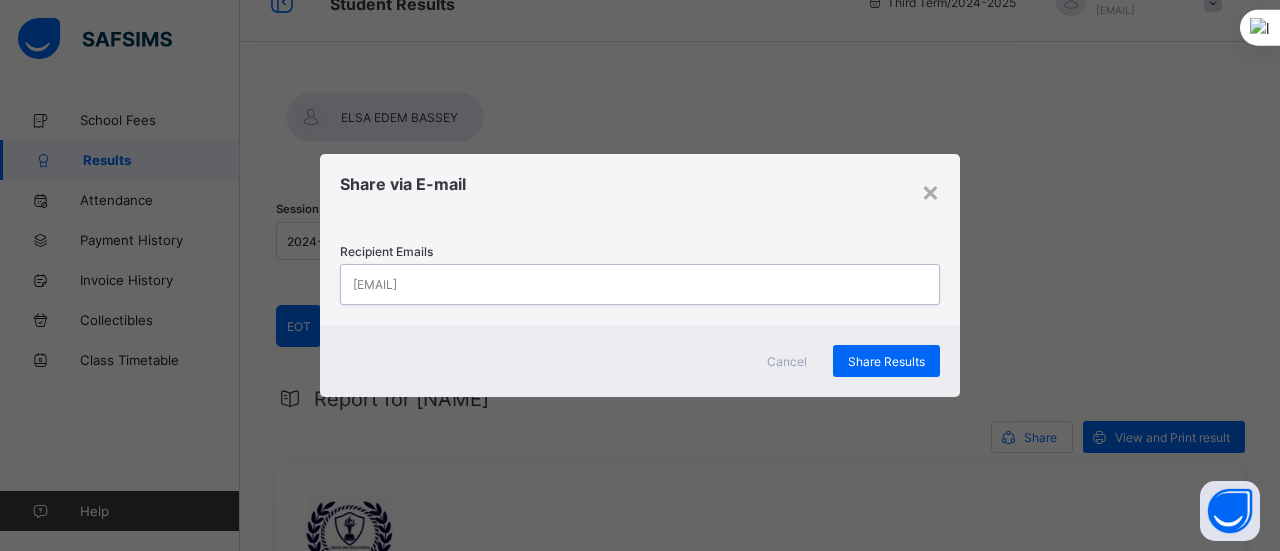 click on "[EMAIL]" at bounding box center (621, 284) 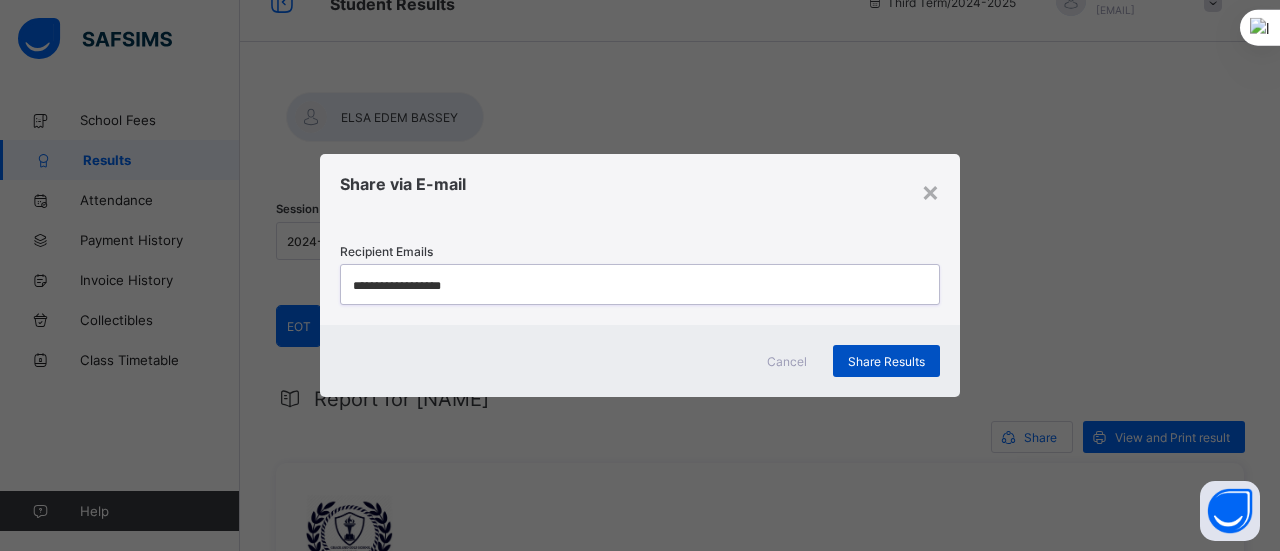 type on "**********" 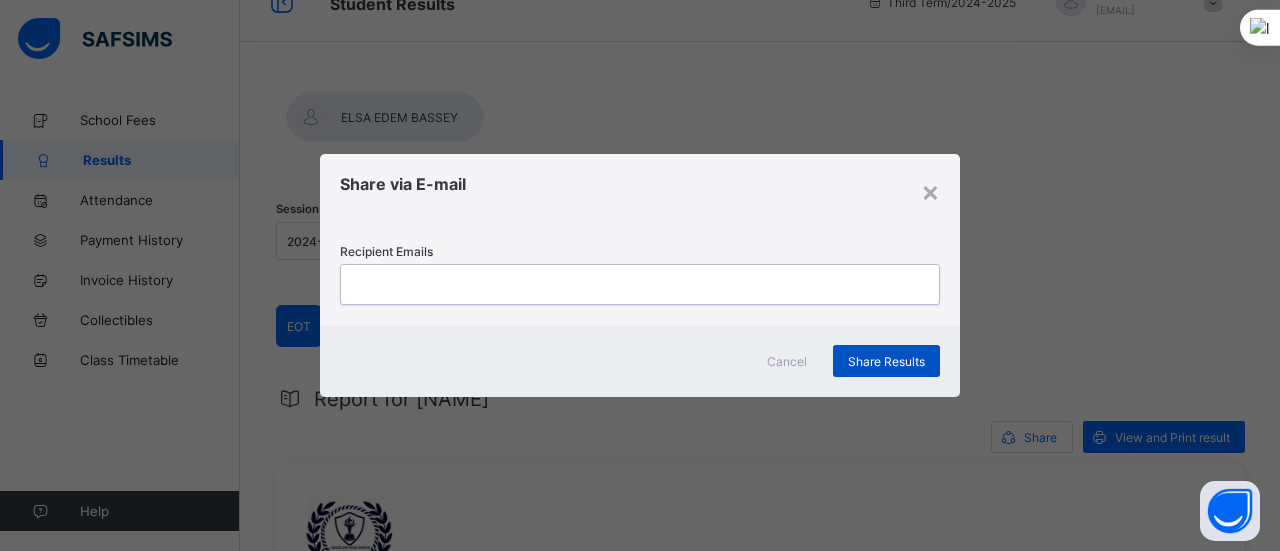 click on "Share Results" at bounding box center [886, 361] 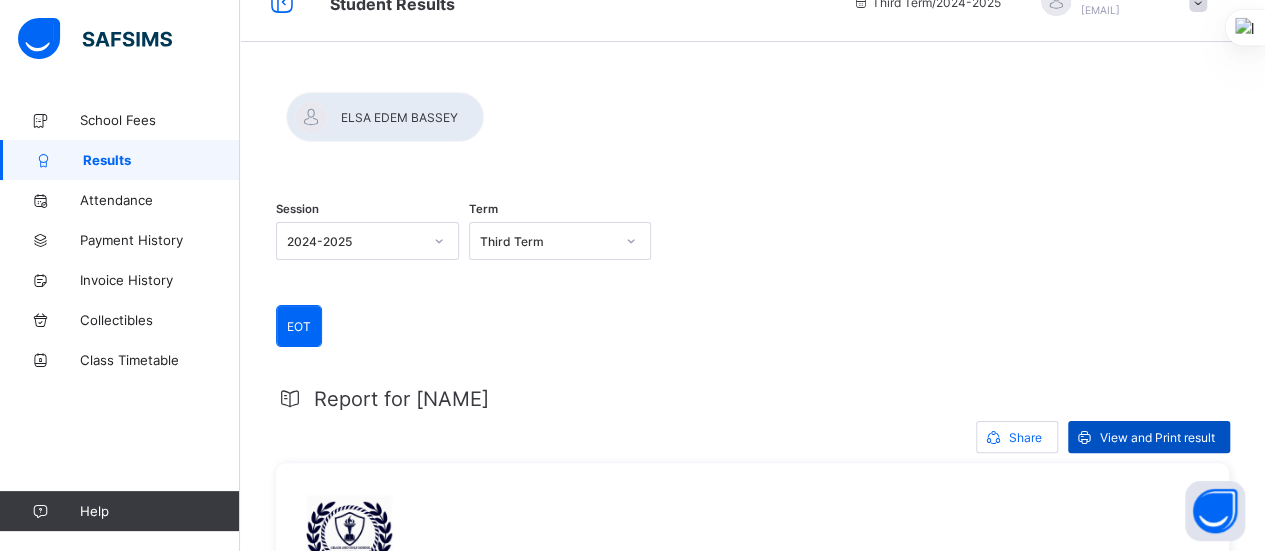 click on "View and Print result" at bounding box center (1157, 437) 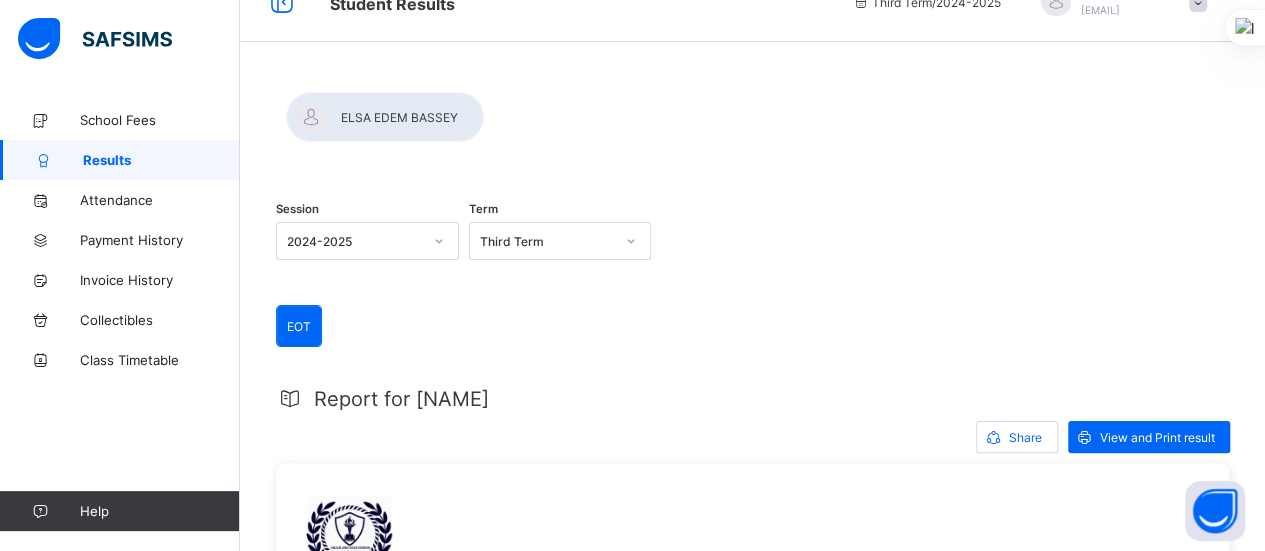 click at bounding box center (752, 92) 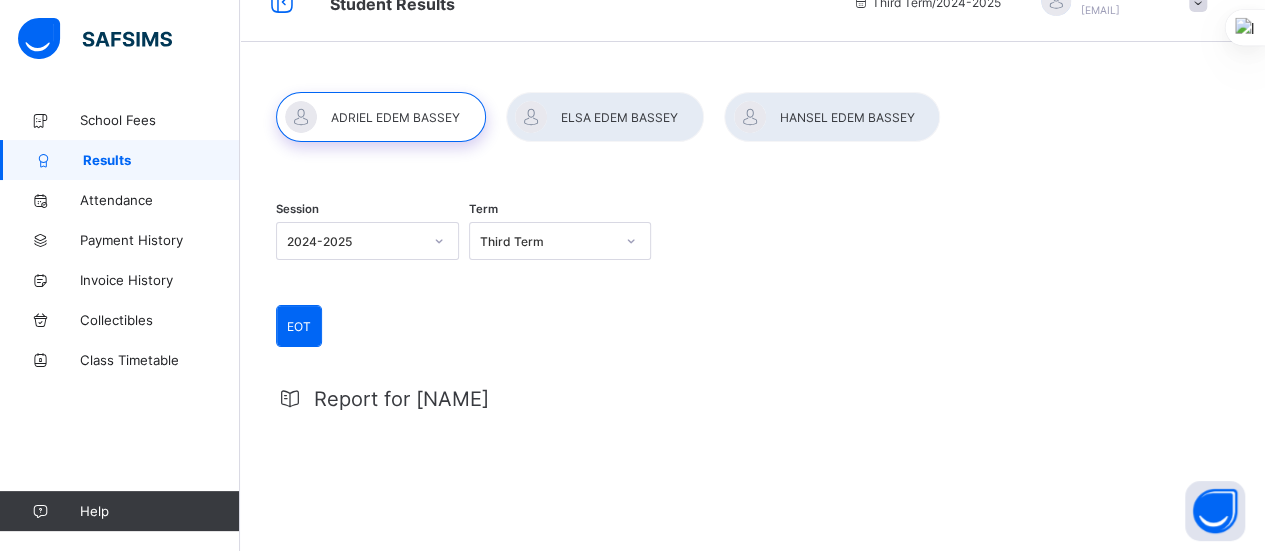 scroll, scrollTop: 0, scrollLeft: 0, axis: both 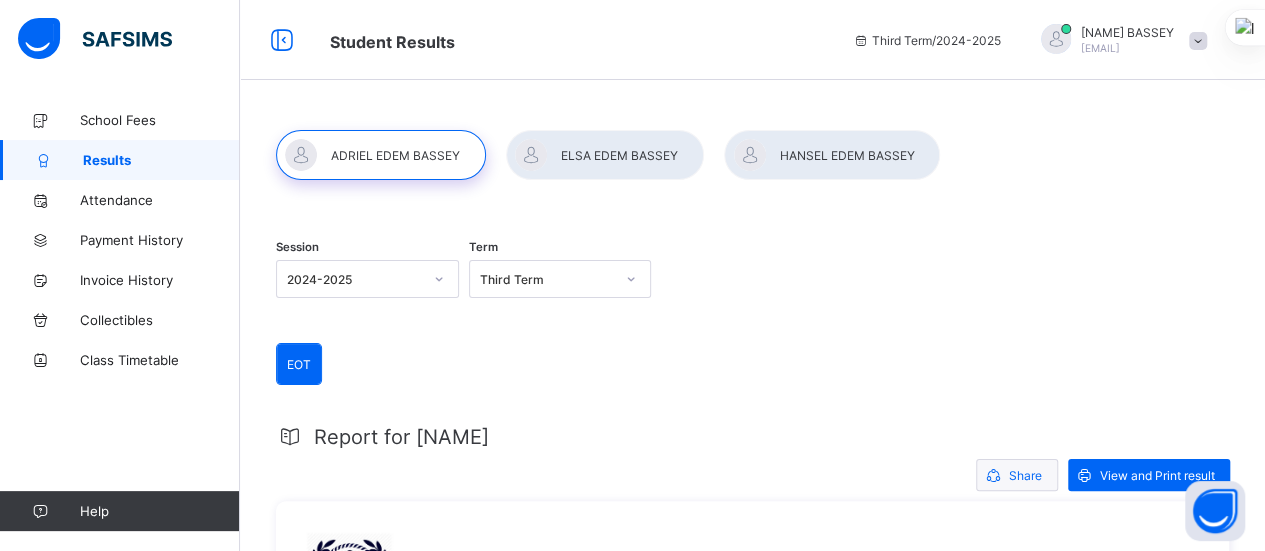 click on "Share" at bounding box center [1025, 475] 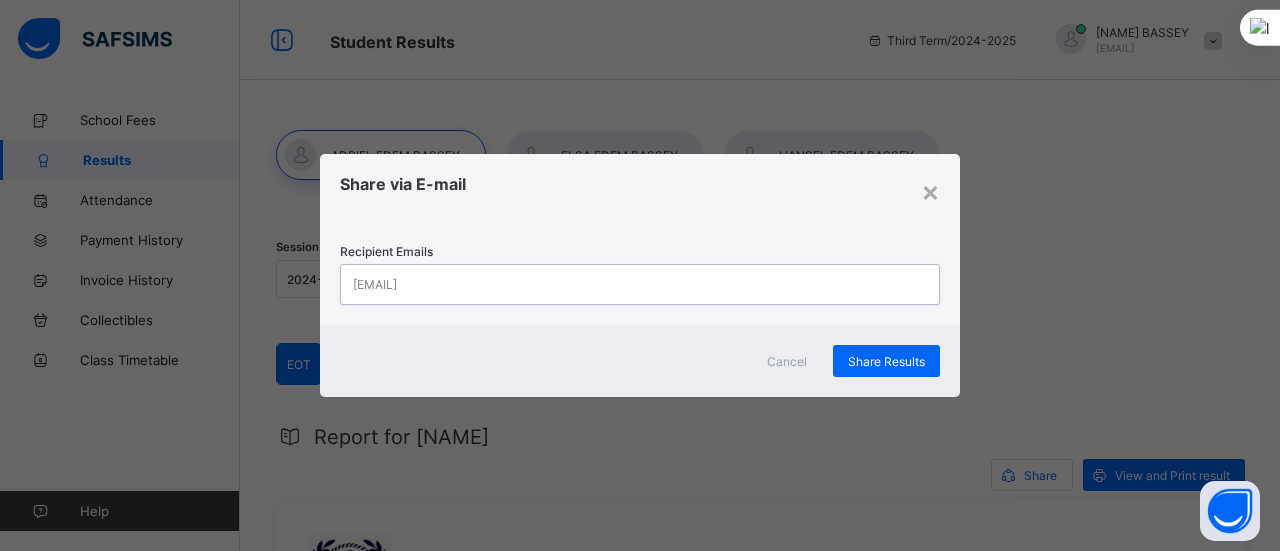 click on "[EMAIL]" at bounding box center [621, 284] 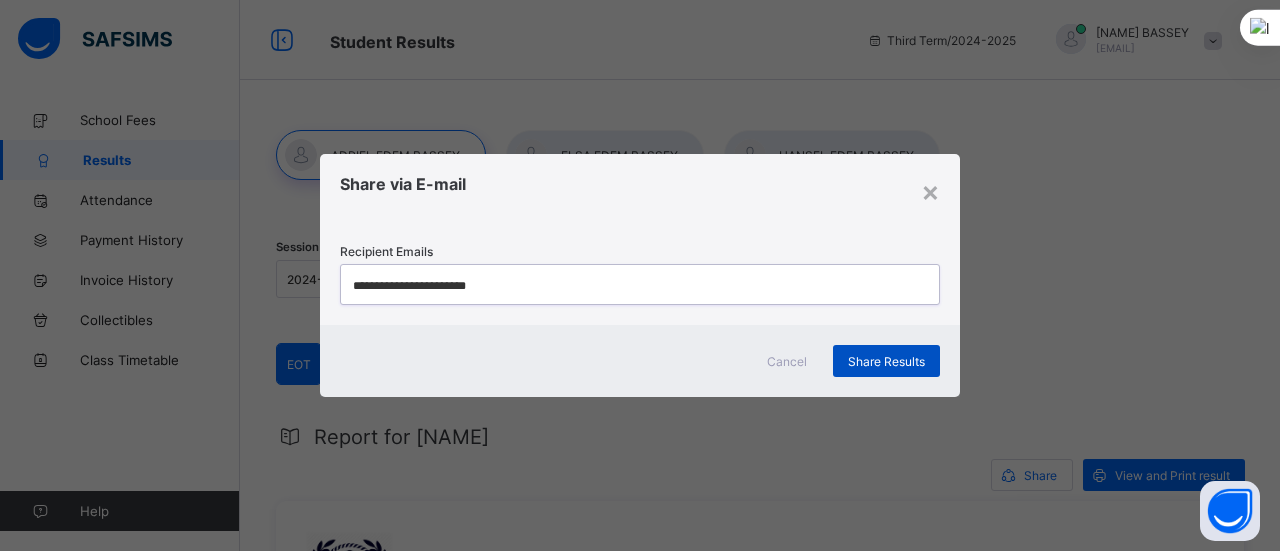 type on "**********" 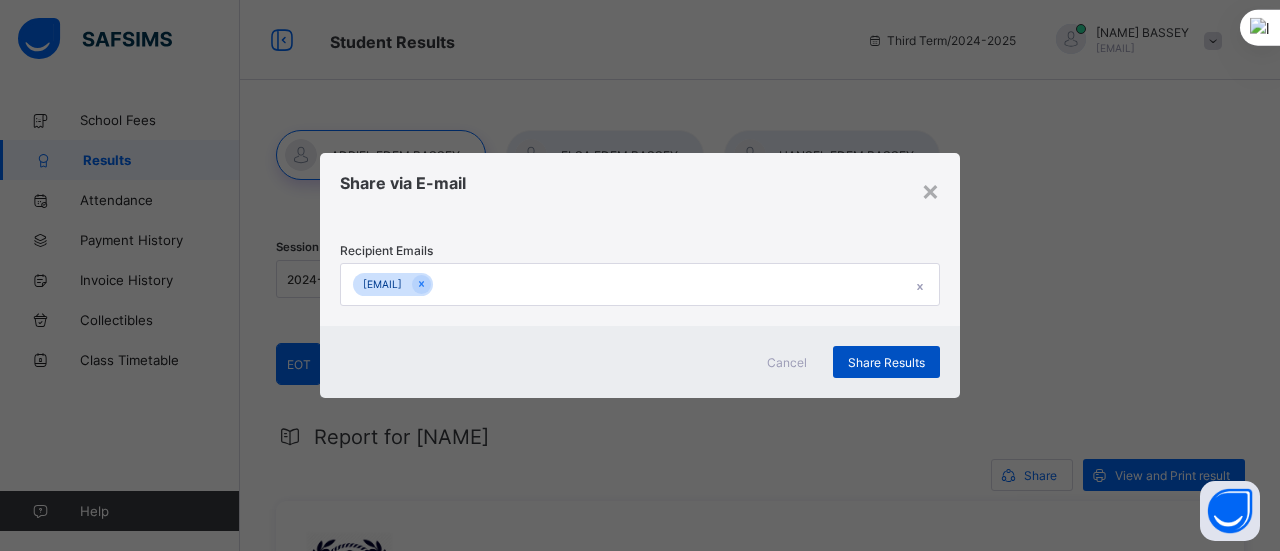 click on "Share Results" at bounding box center [886, 362] 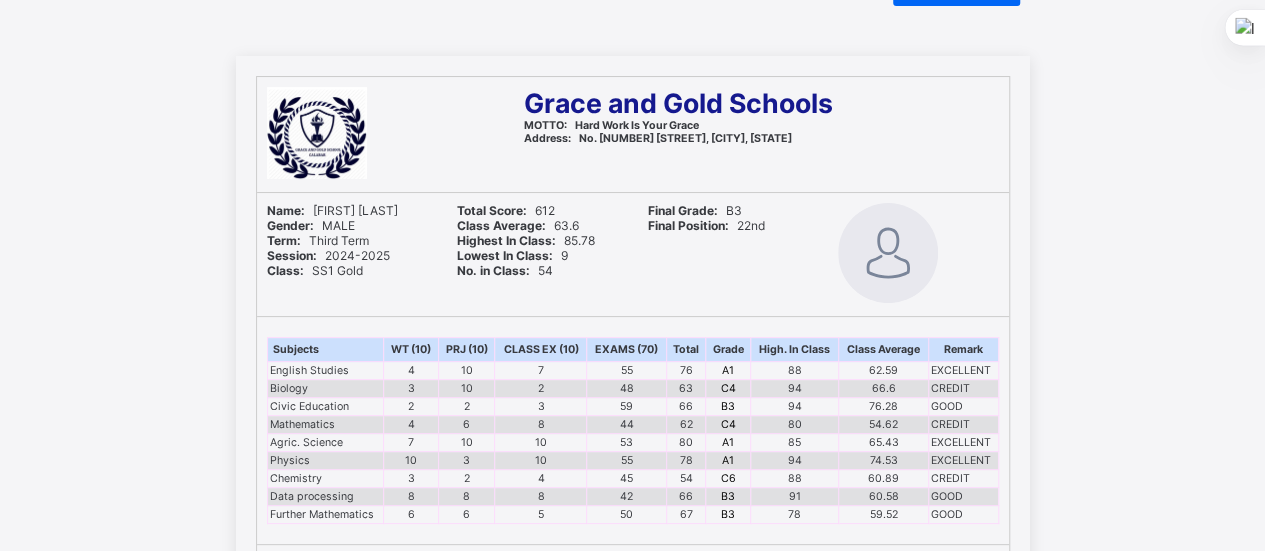 scroll, scrollTop: 0, scrollLeft: 0, axis: both 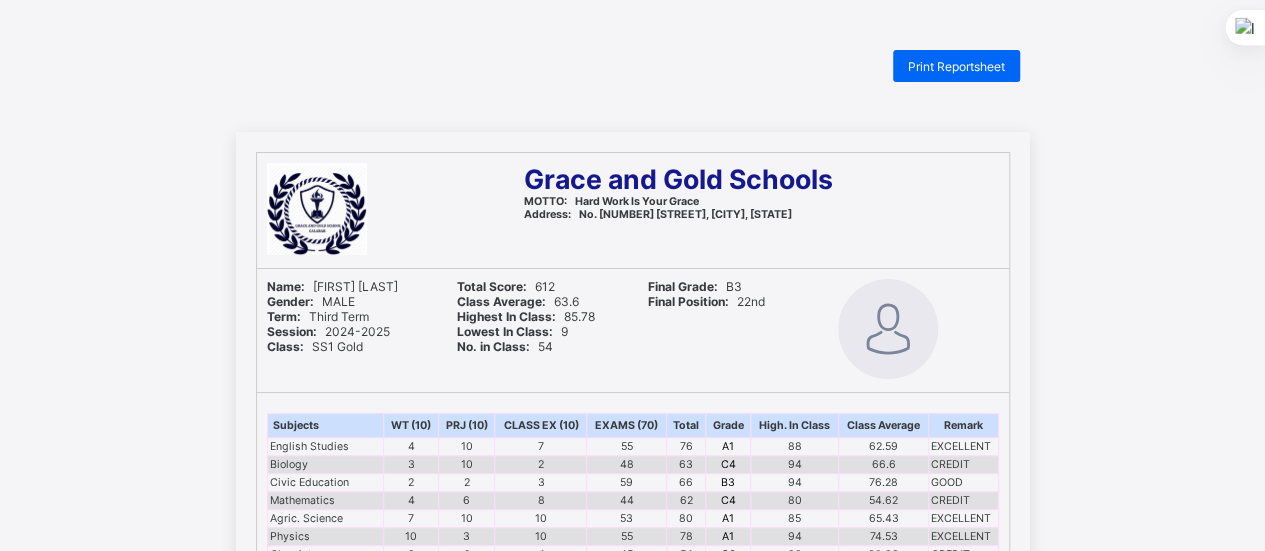 drag, startPoint x: 1206, startPoint y: 1, endPoint x: 576, endPoint y: 51, distance: 631.981 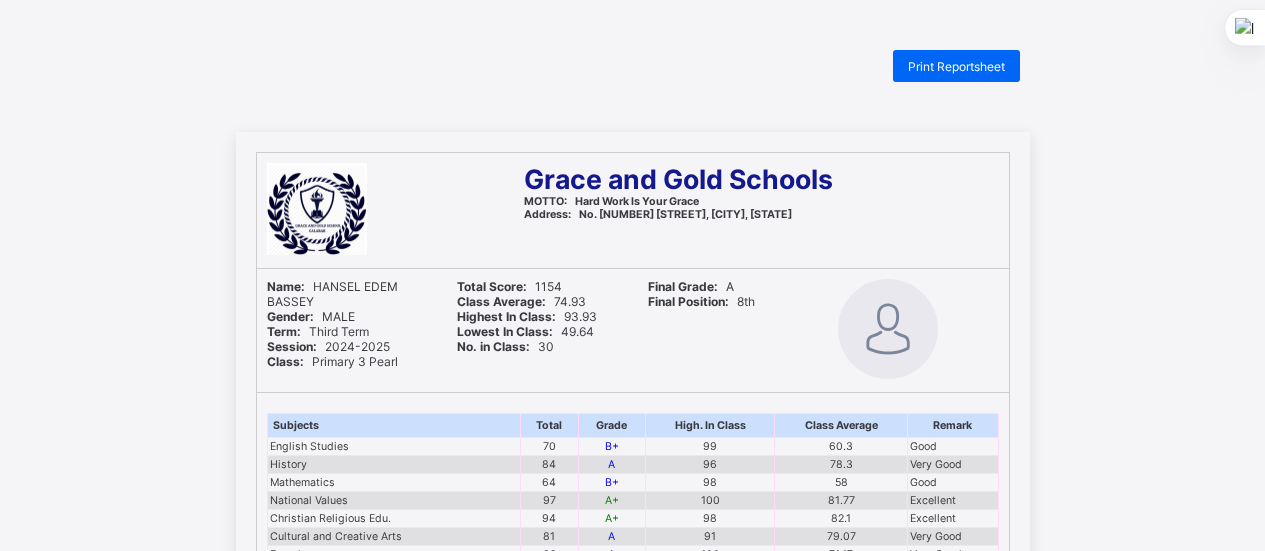 scroll, scrollTop: 0, scrollLeft: 0, axis: both 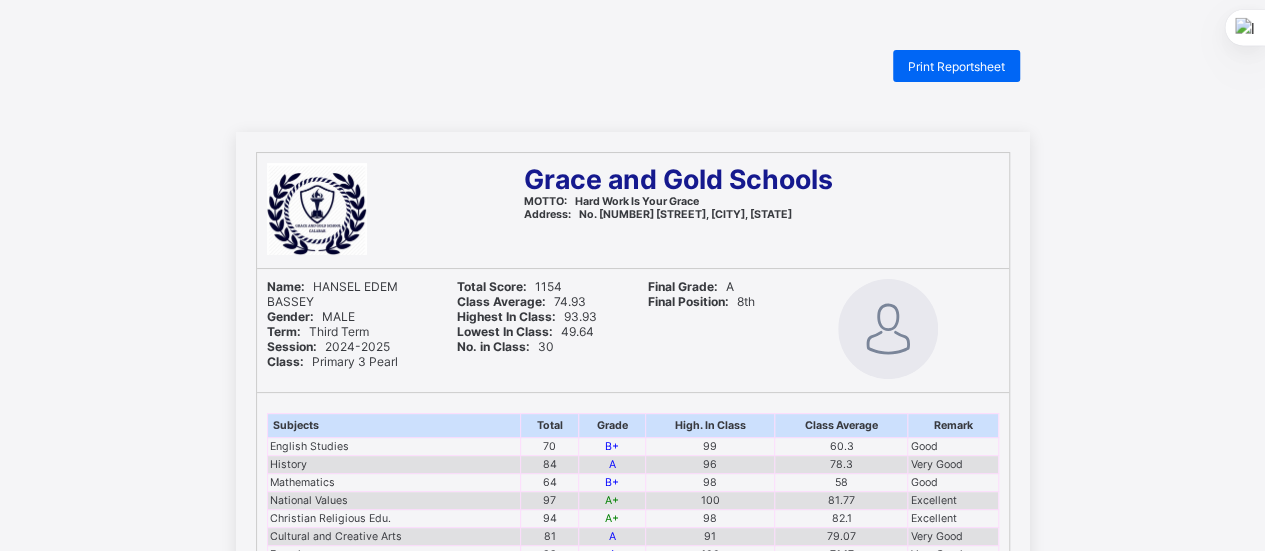 click at bounding box center [1264, 275] 